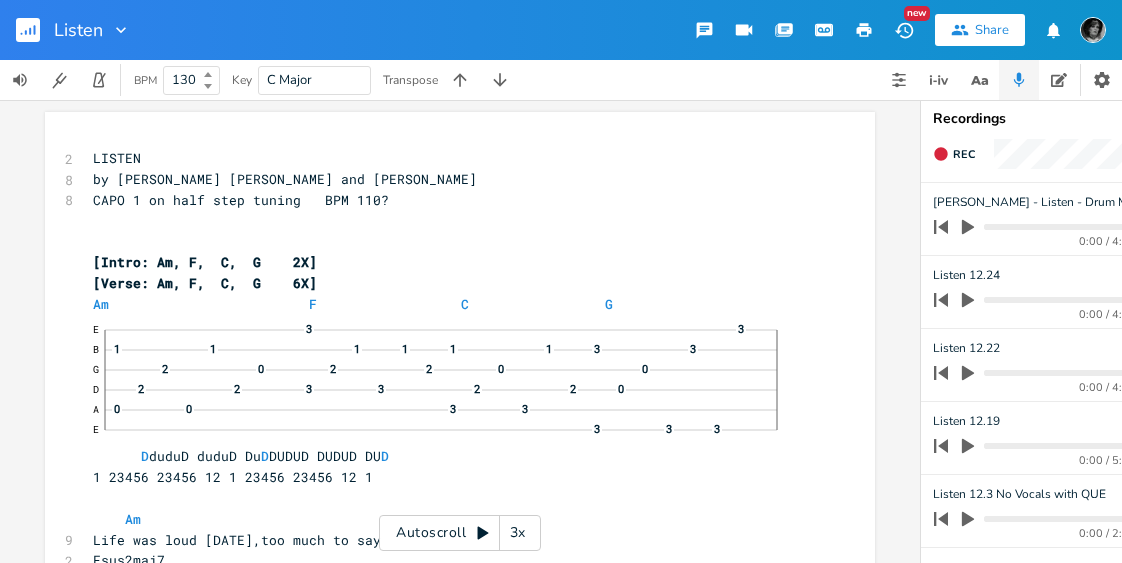 scroll, scrollTop: 0, scrollLeft: 0, axis: both 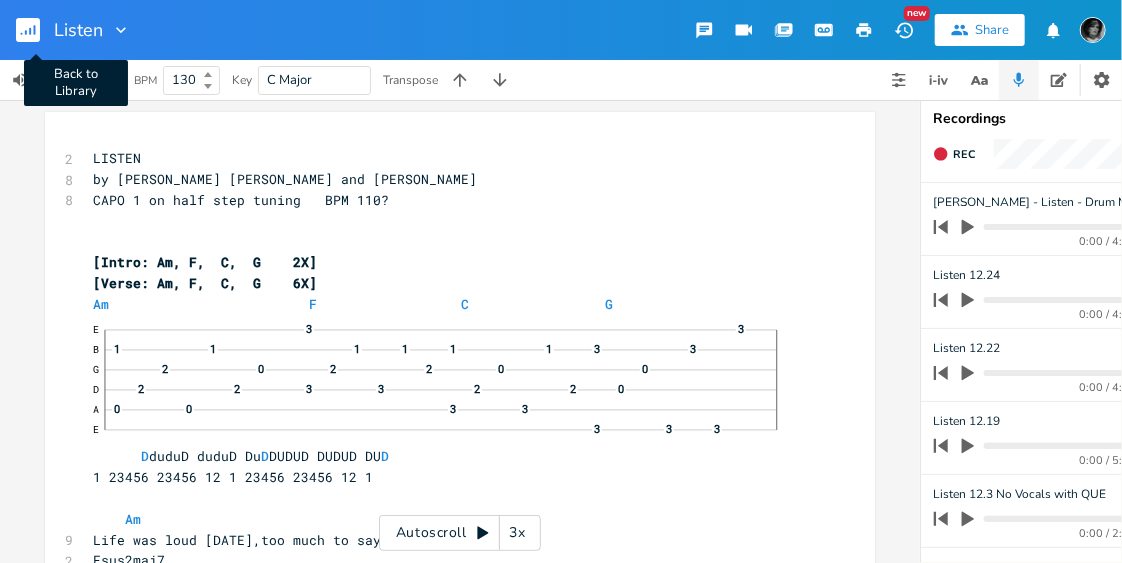 click 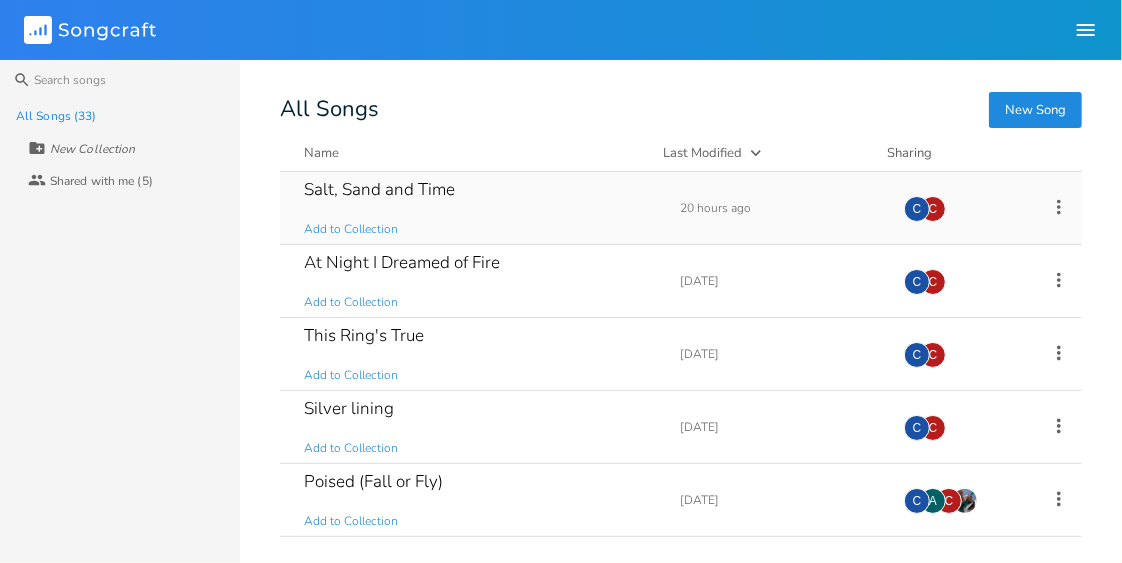 click on "Salt, Sand and Time" at bounding box center (379, 189) 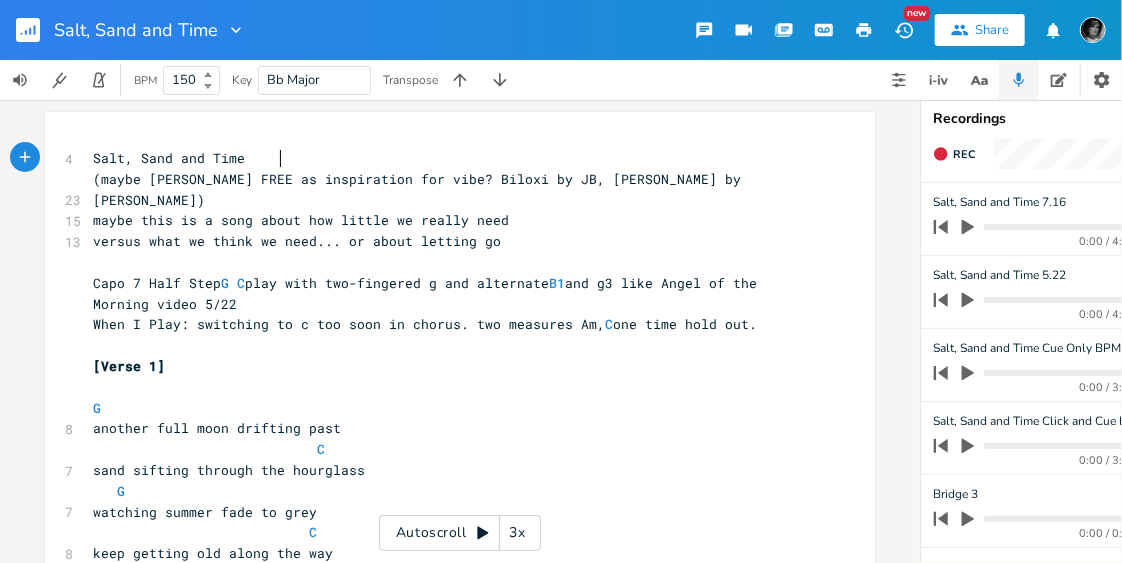 scroll, scrollTop: 99, scrollLeft: 0, axis: vertical 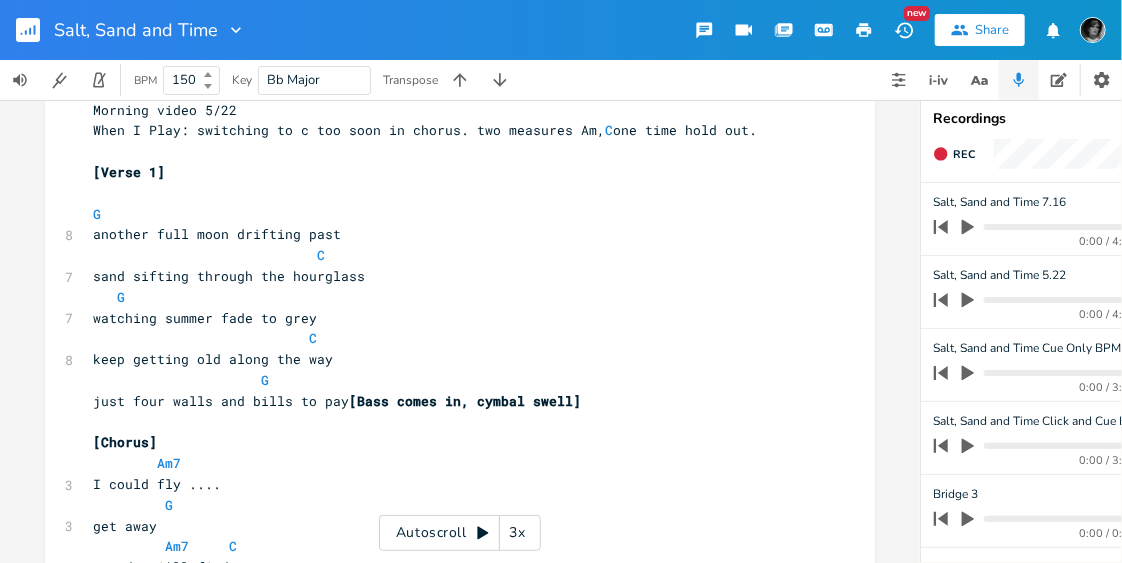 drag, startPoint x: 868, startPoint y: 550, endPoint x: 869, endPoint y: 560, distance: 10.049875 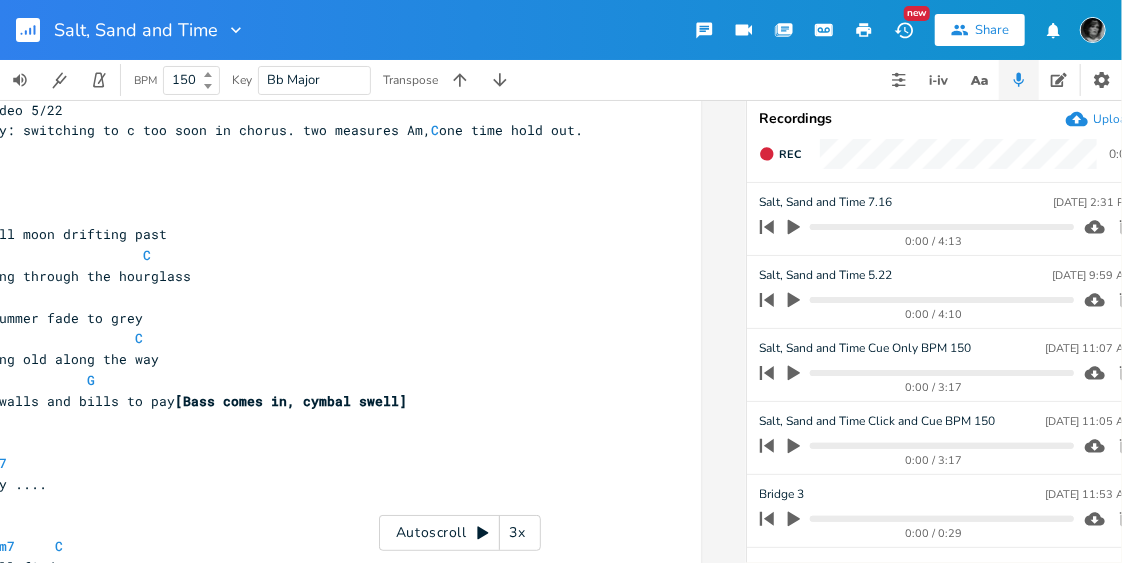 scroll, scrollTop: 0, scrollLeft: 191, axis: horizontal 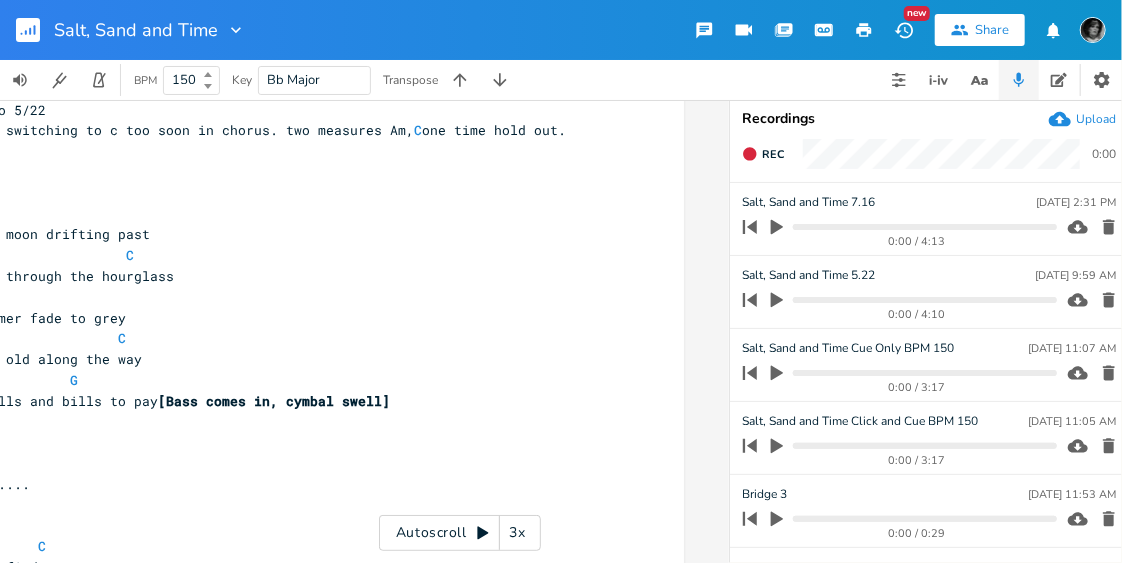 click 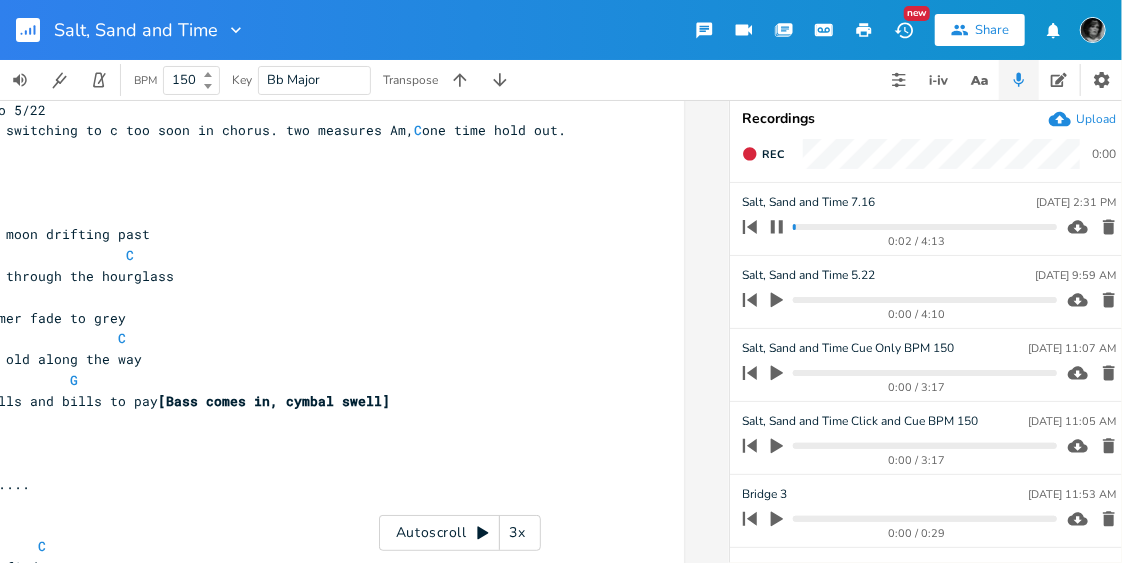 click 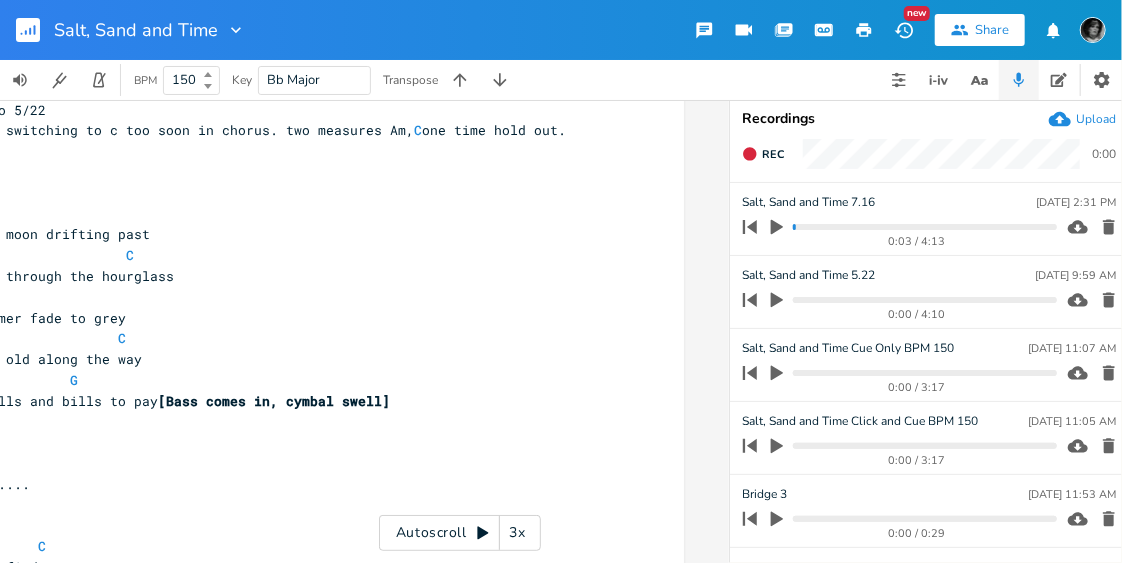 click 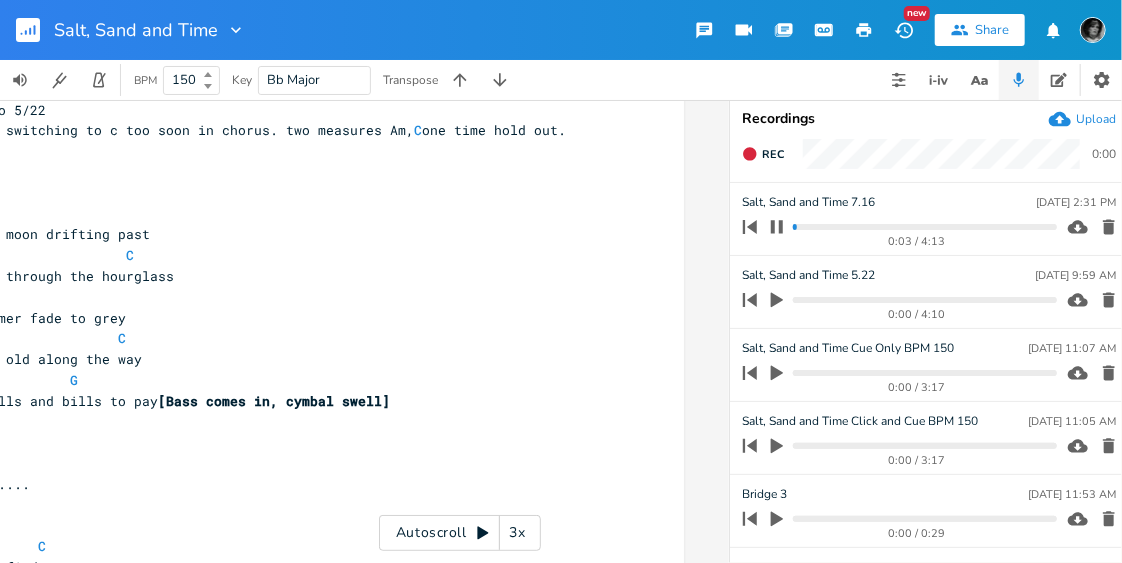 click 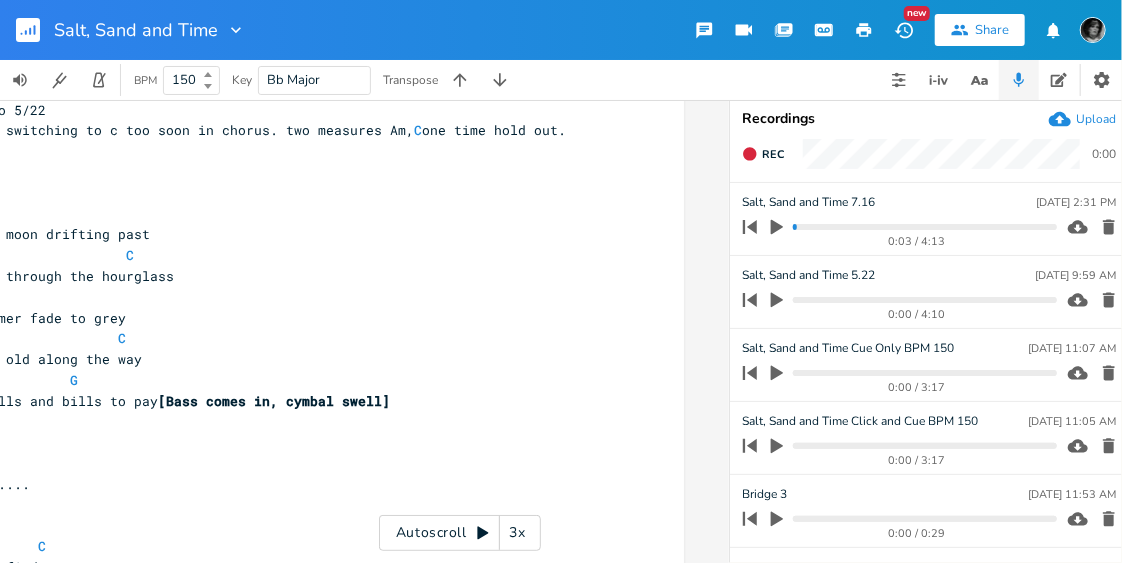 click 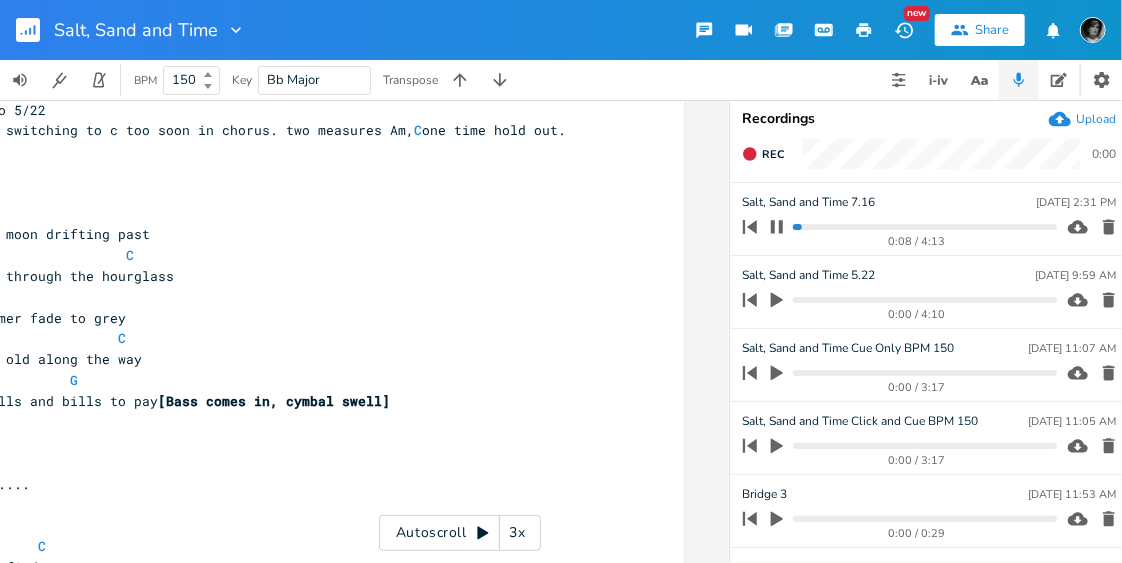 click 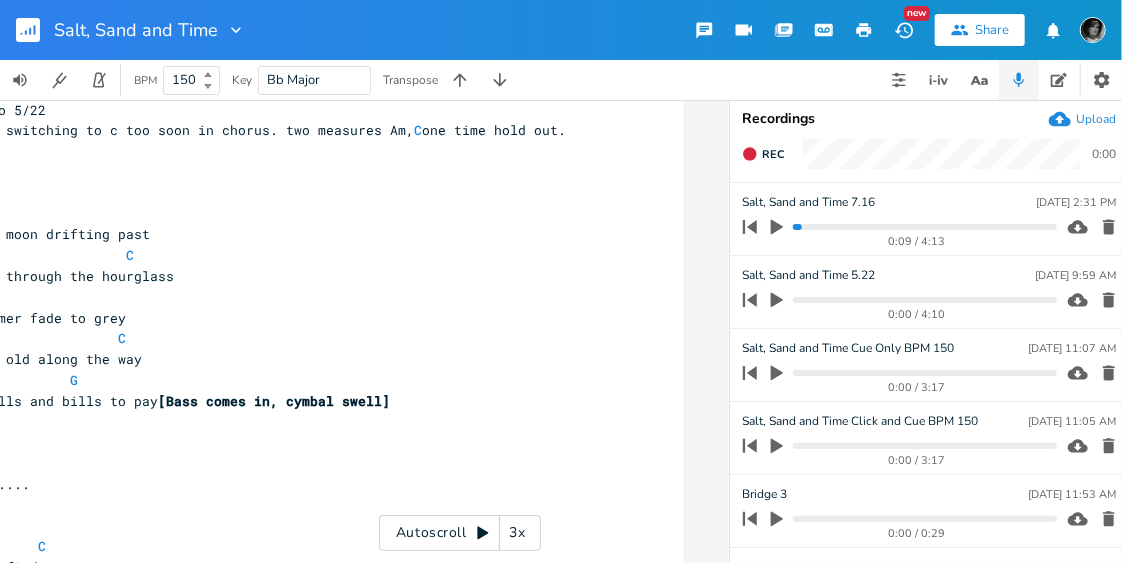 click 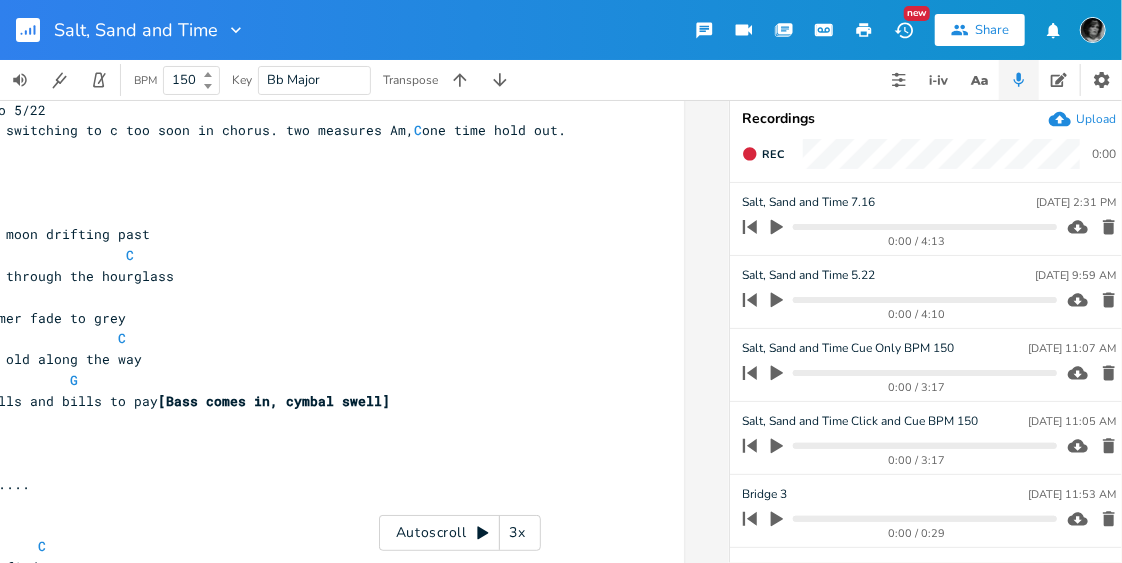 click at bounding box center (924, 227) 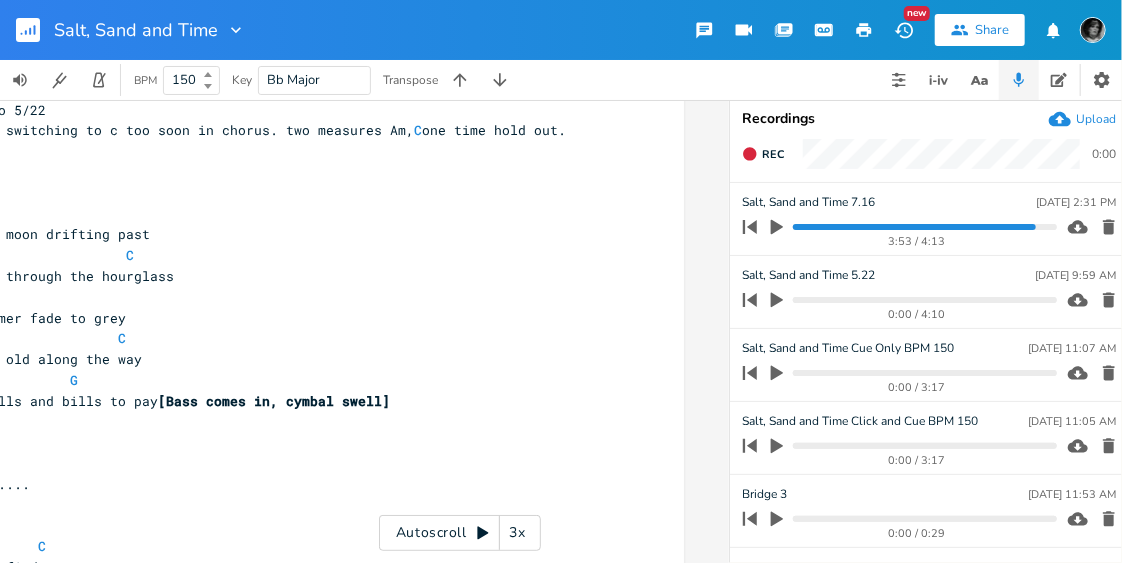 click 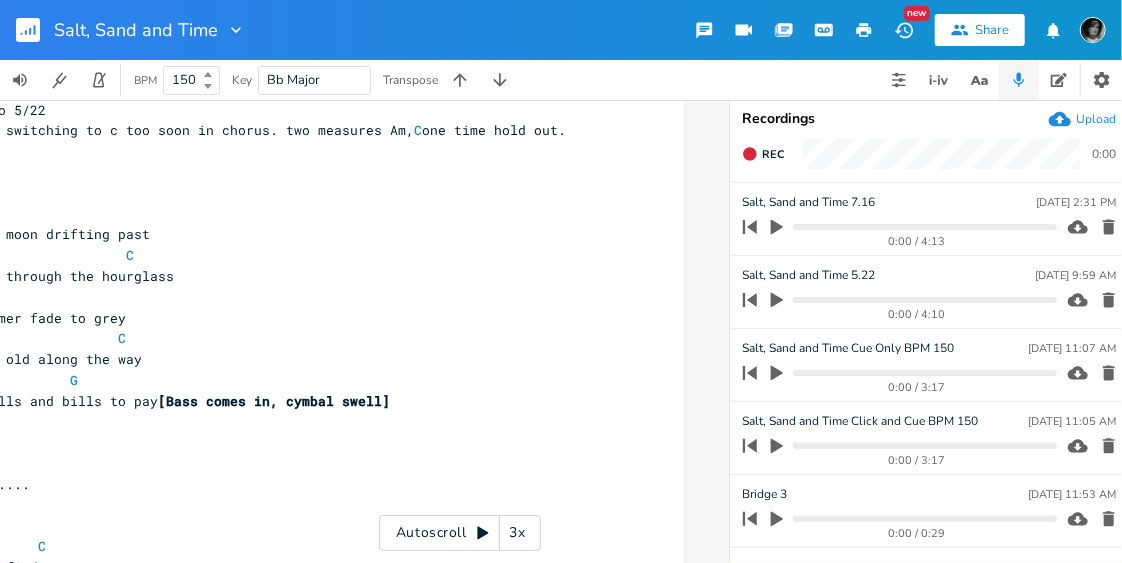 click at bounding box center [924, 227] 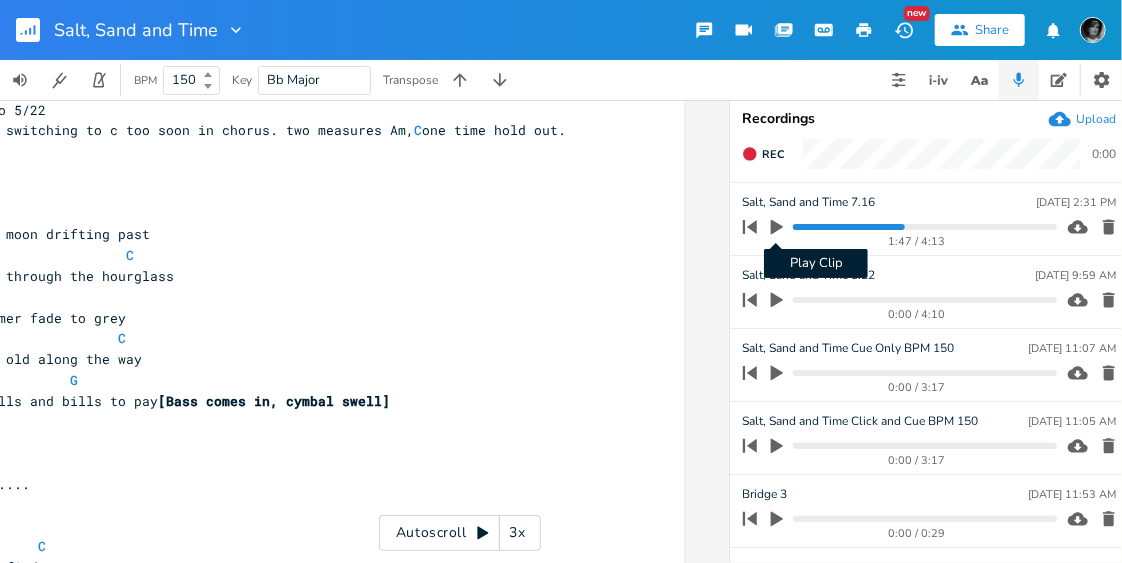 click 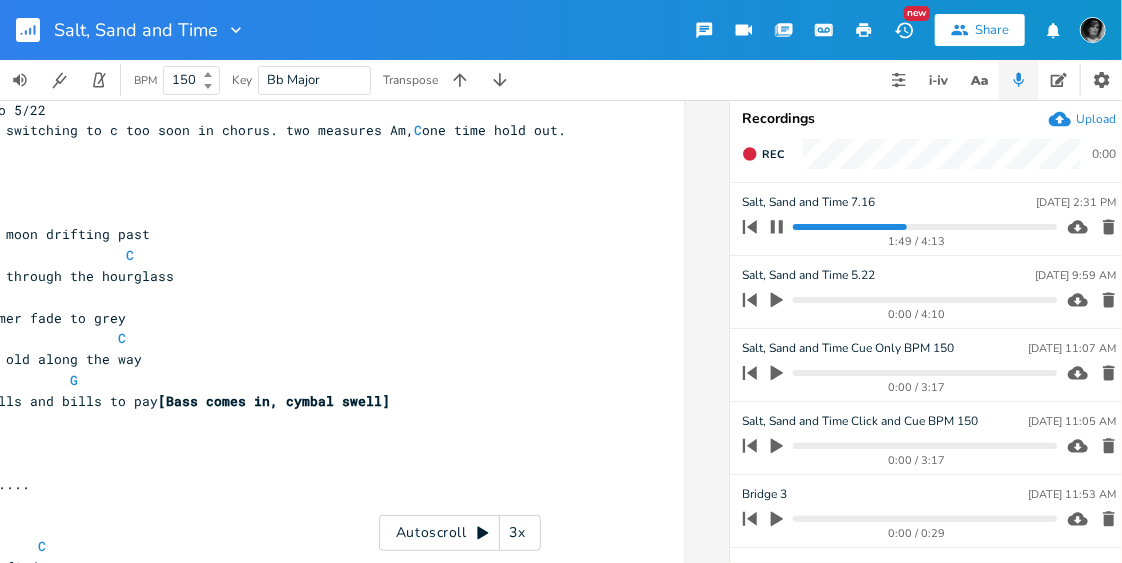 click at bounding box center [924, 227] 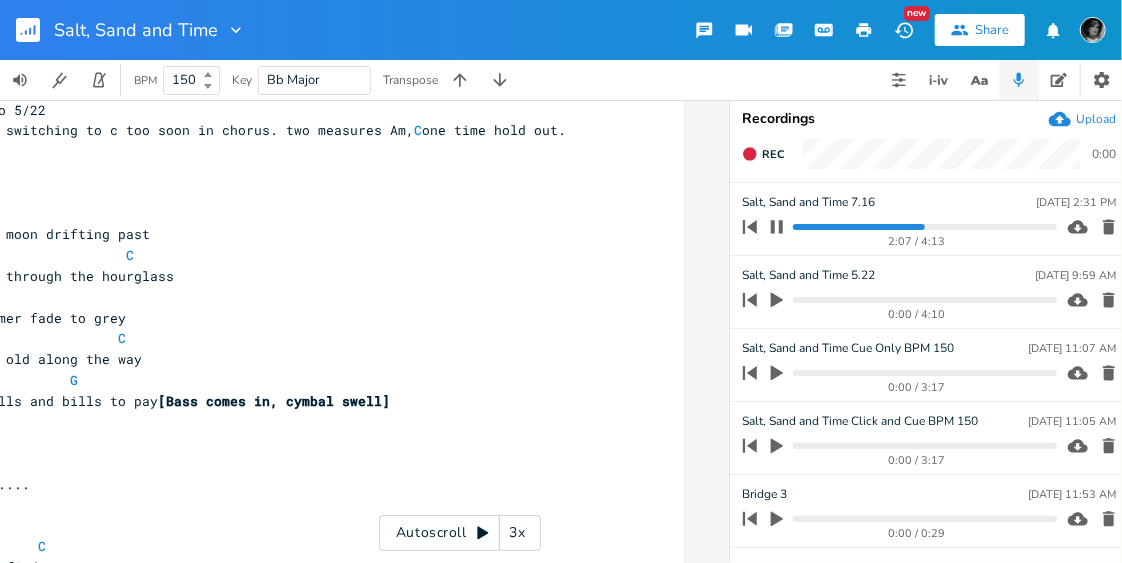 click at bounding box center (924, 227) 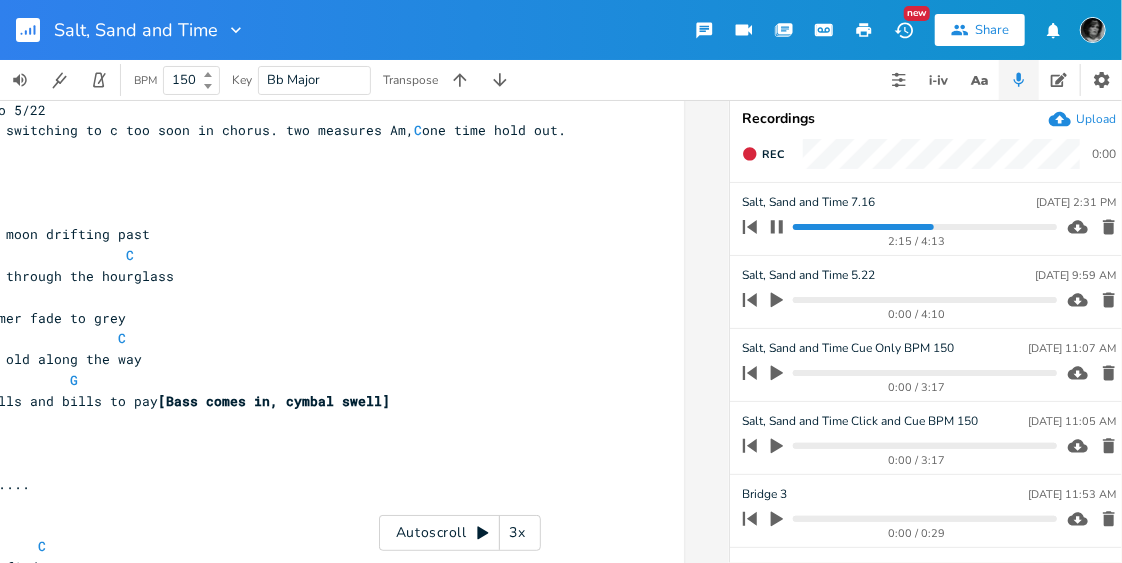 click at bounding box center (924, 227) 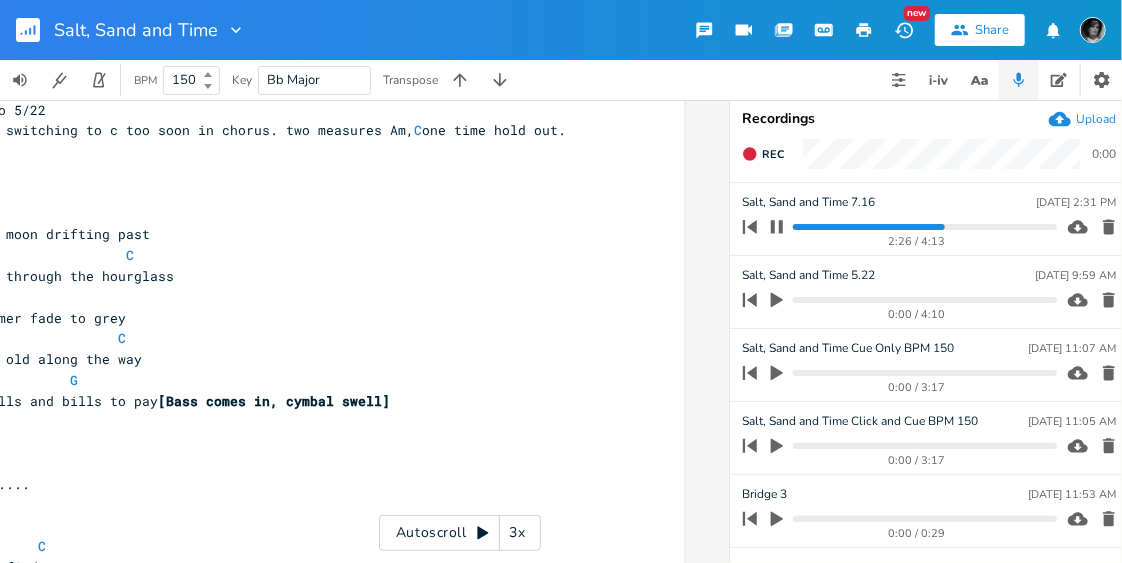 click at bounding box center (924, 227) 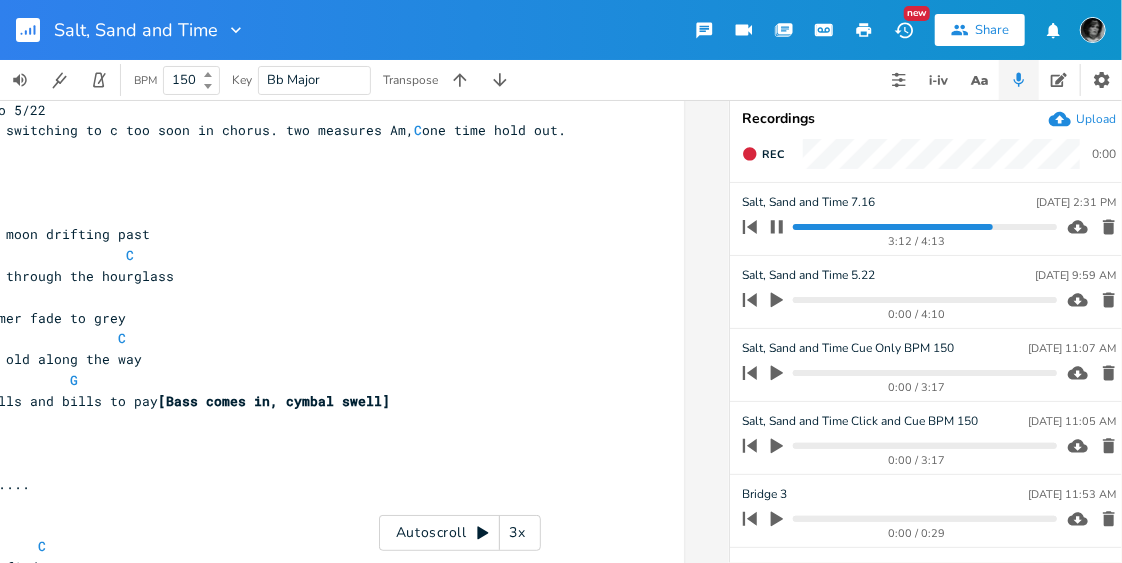click at bounding box center [777, 227] 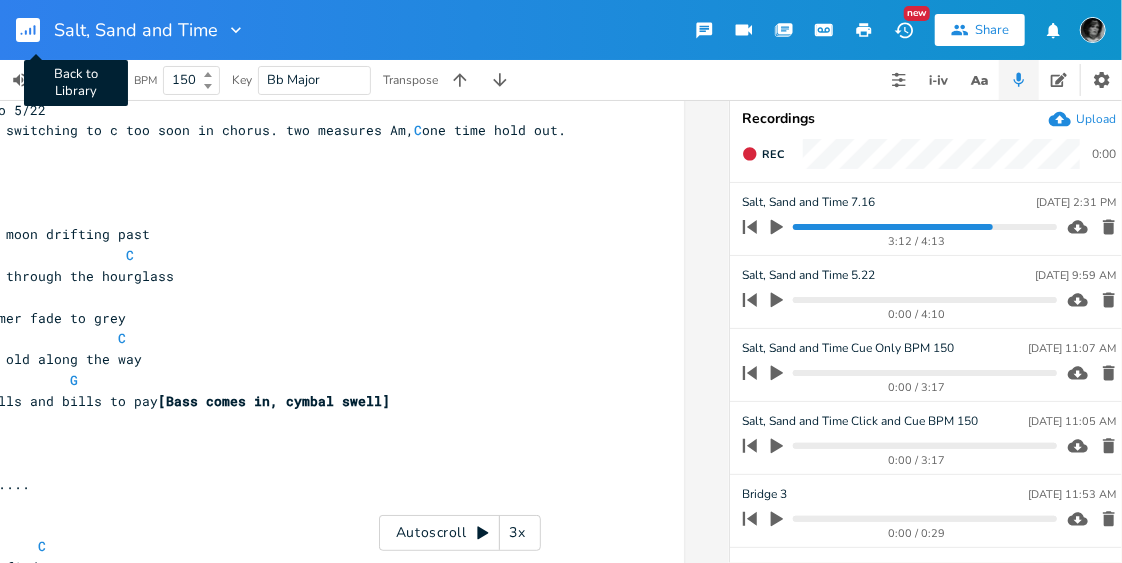 click 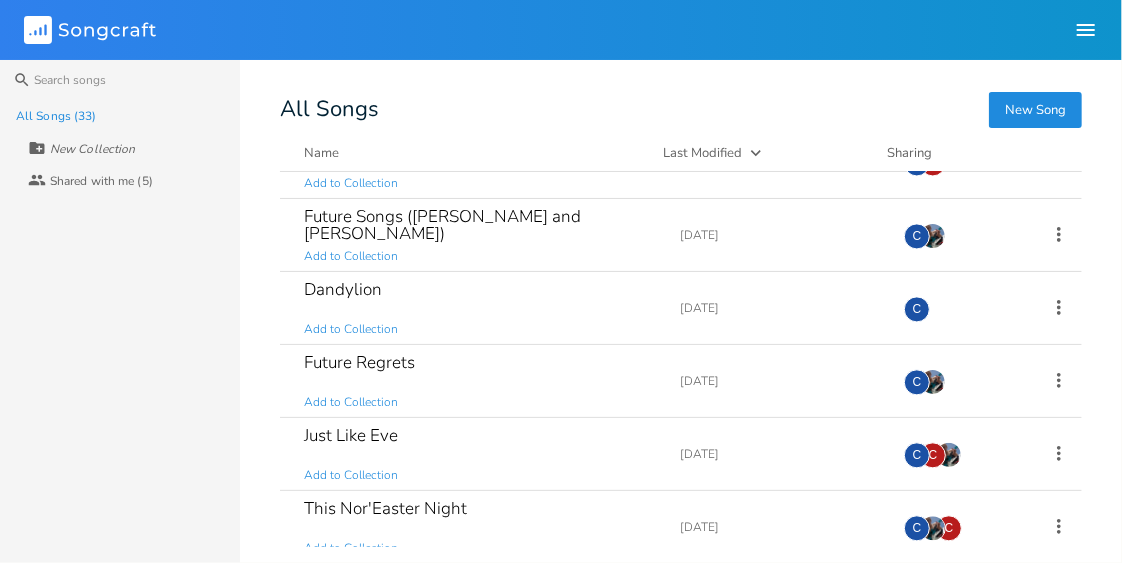 scroll, scrollTop: 1791, scrollLeft: 0, axis: vertical 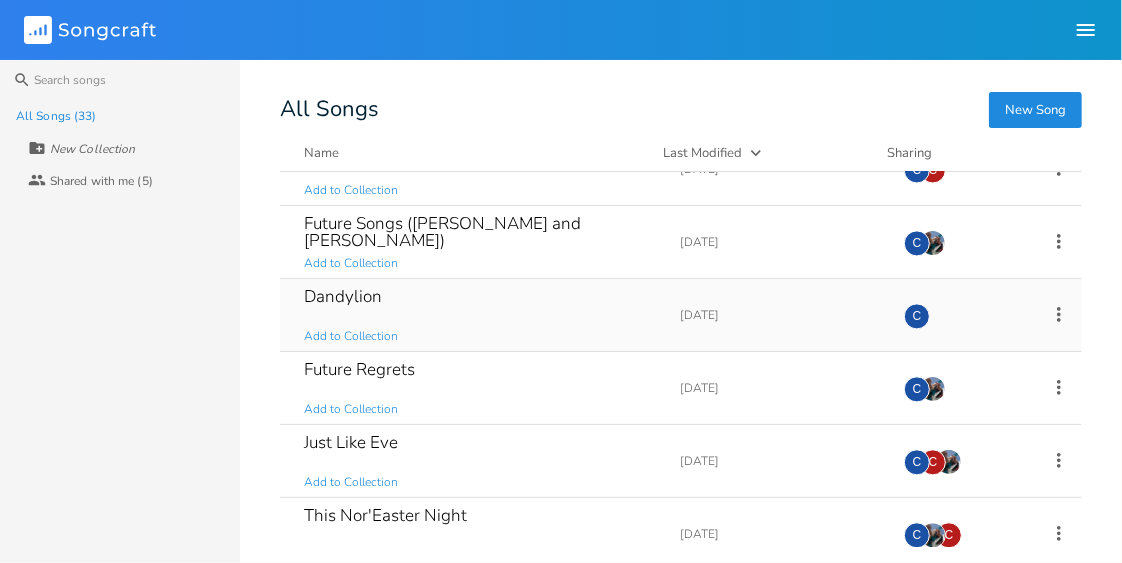 click on "Dandylion Add to Collection" at bounding box center [480, 315] 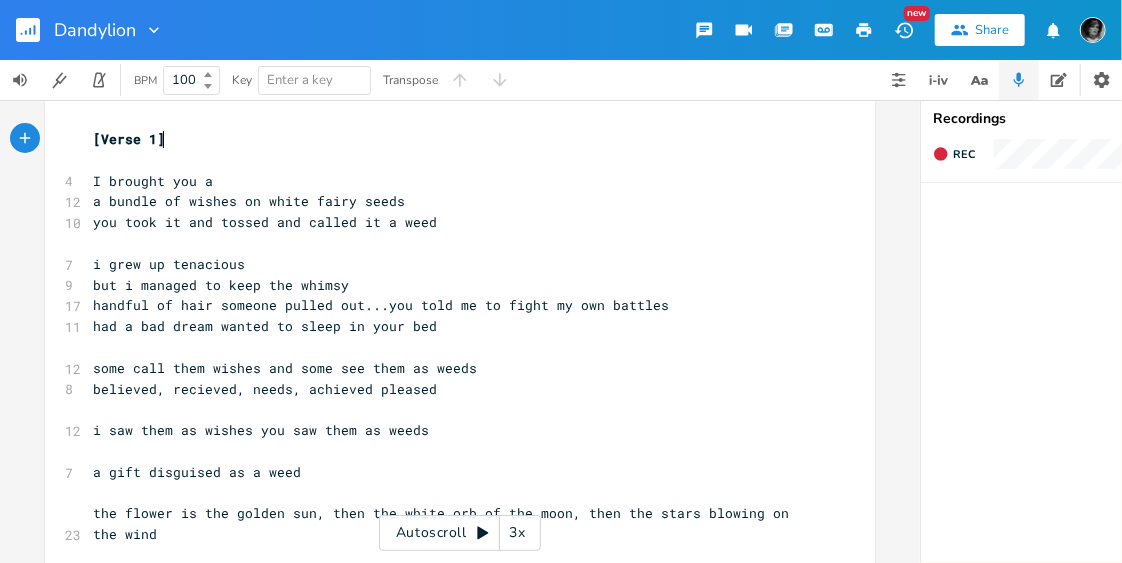 scroll, scrollTop: 0, scrollLeft: 0, axis: both 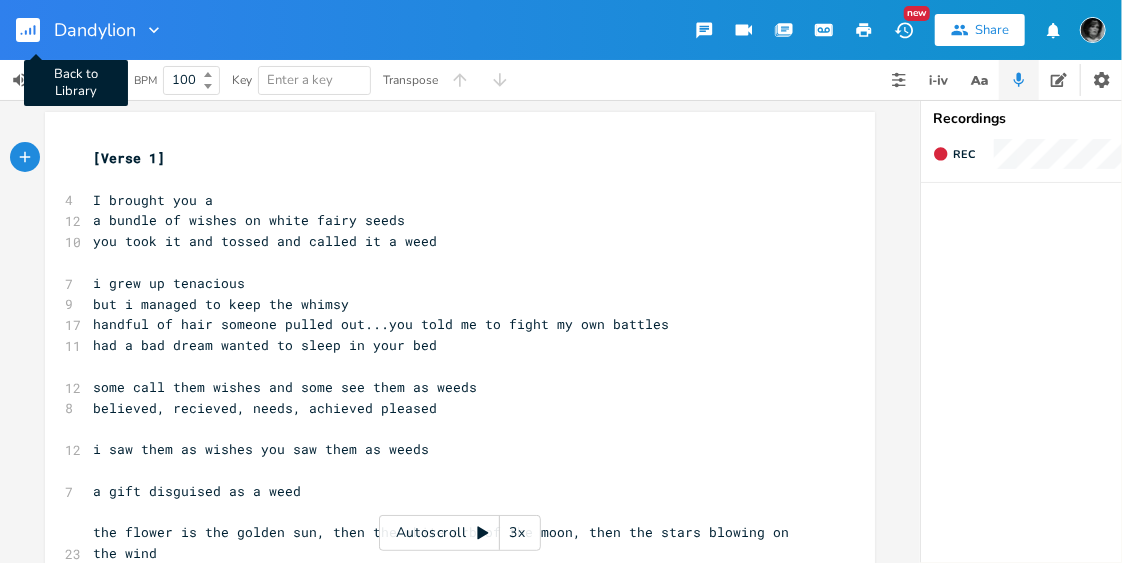 click 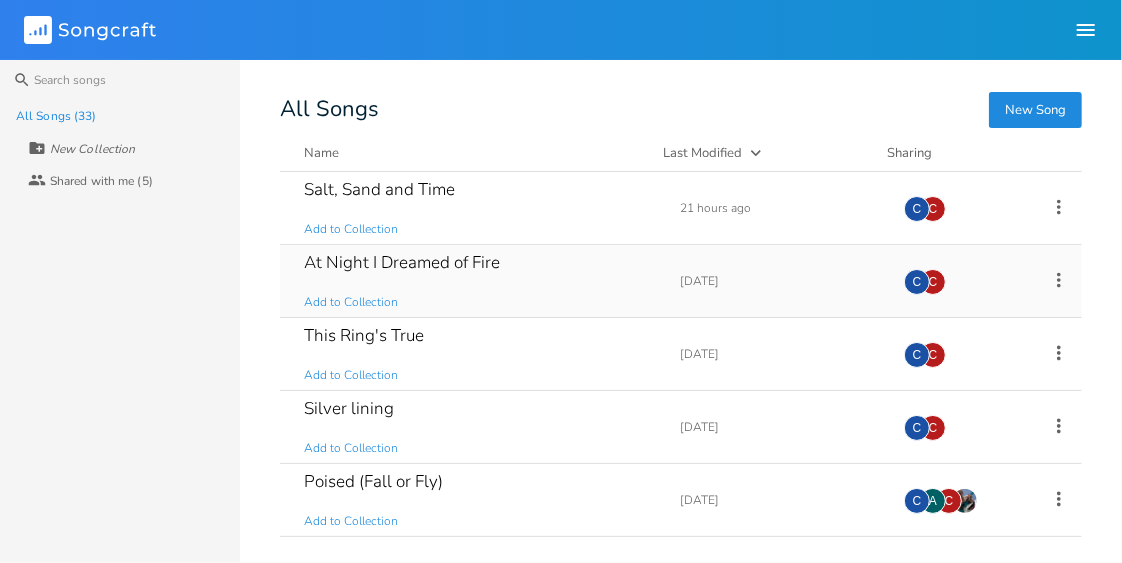 click on "At Night I Dreamed of Fire Add to Collection" at bounding box center (480, 281) 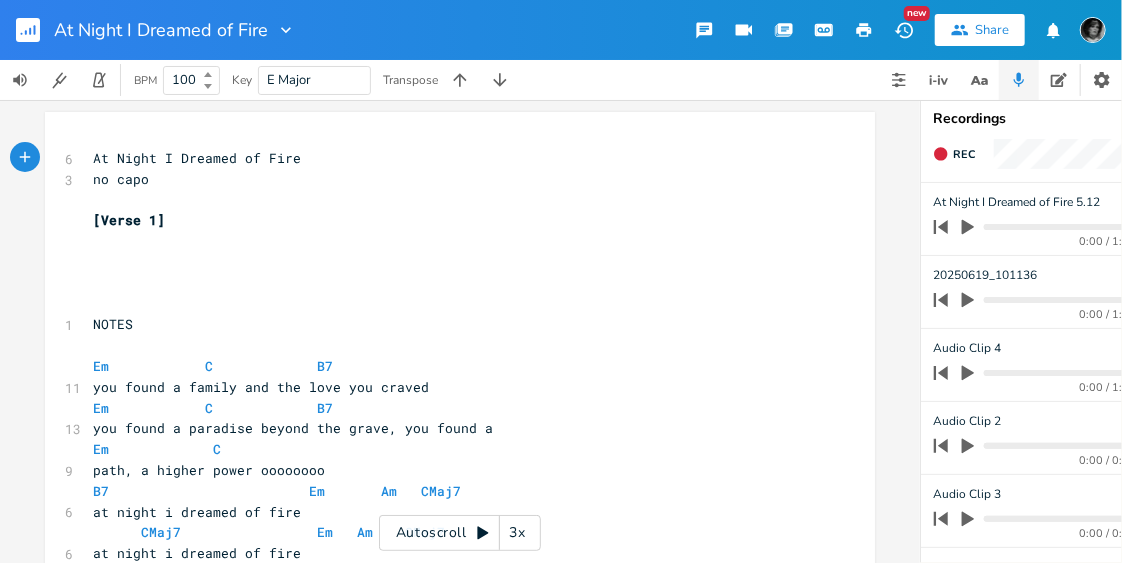 click 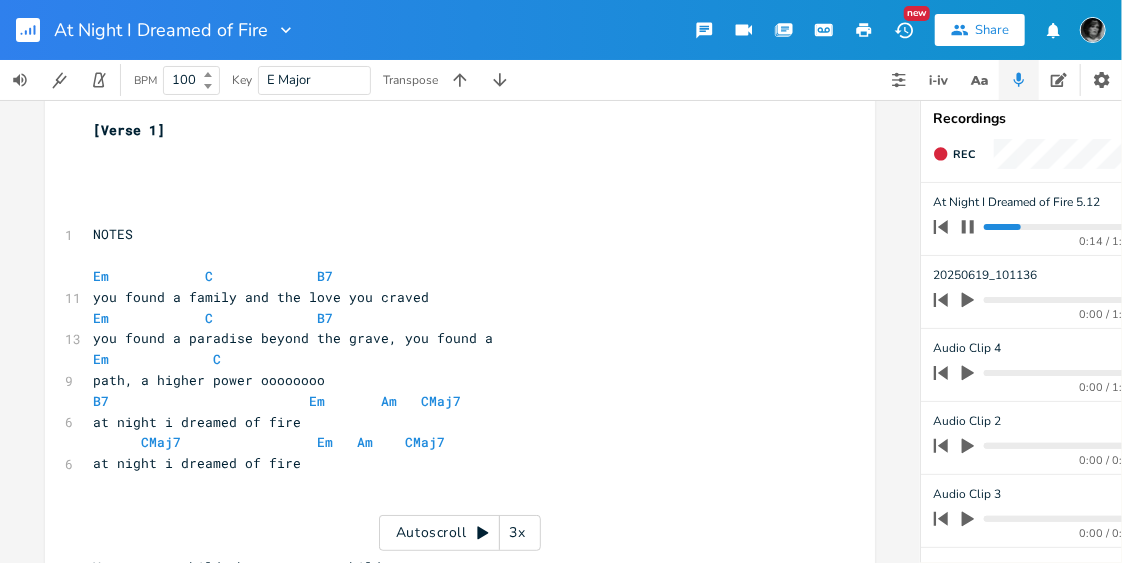 scroll, scrollTop: 102, scrollLeft: 0, axis: vertical 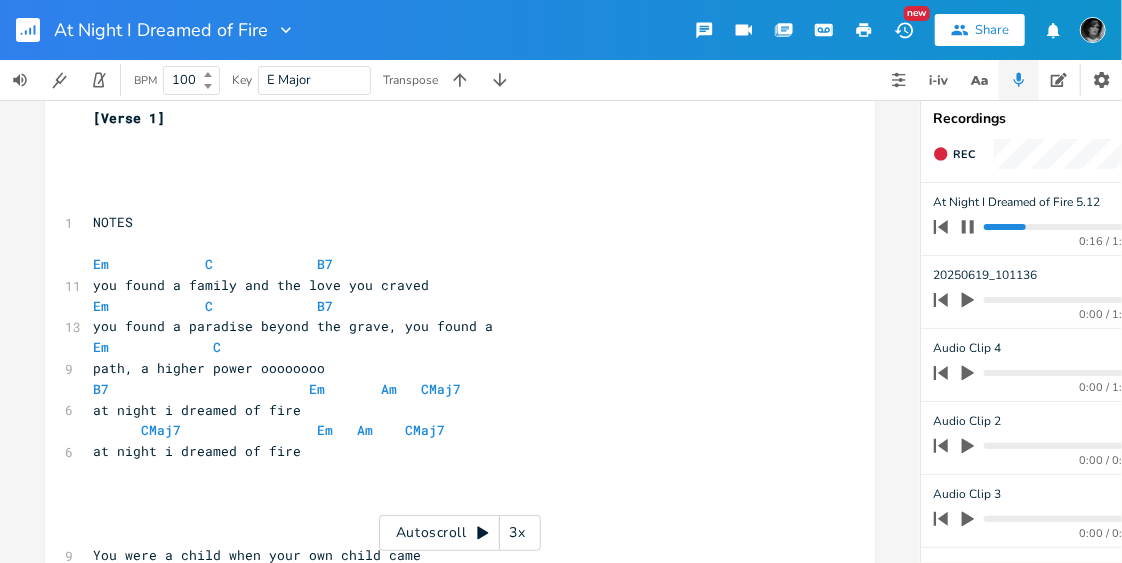 click 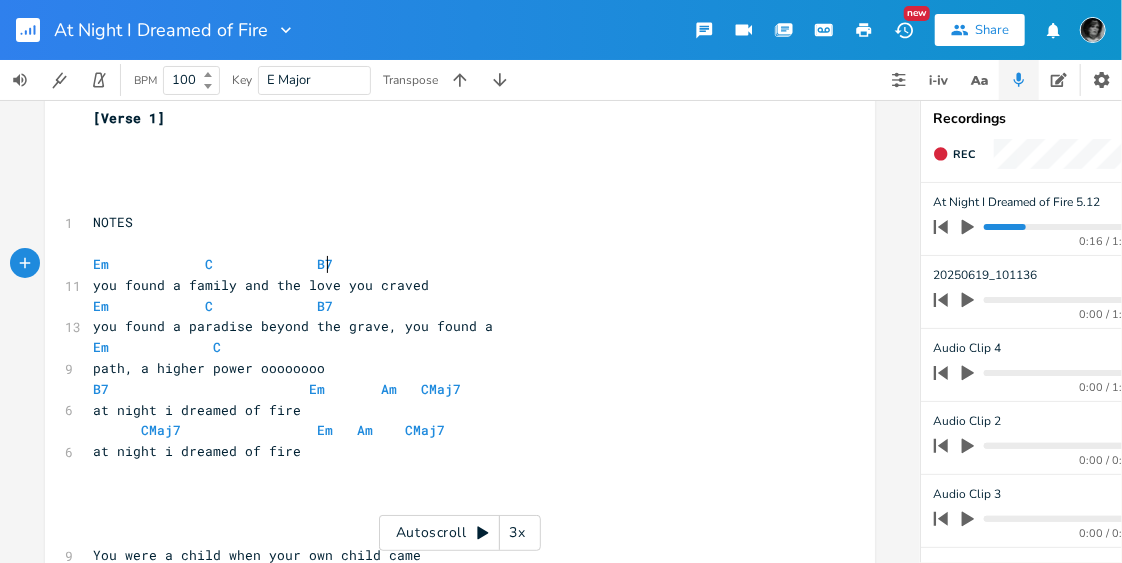 click on "Em              C               B7" at bounding box center [450, 264] 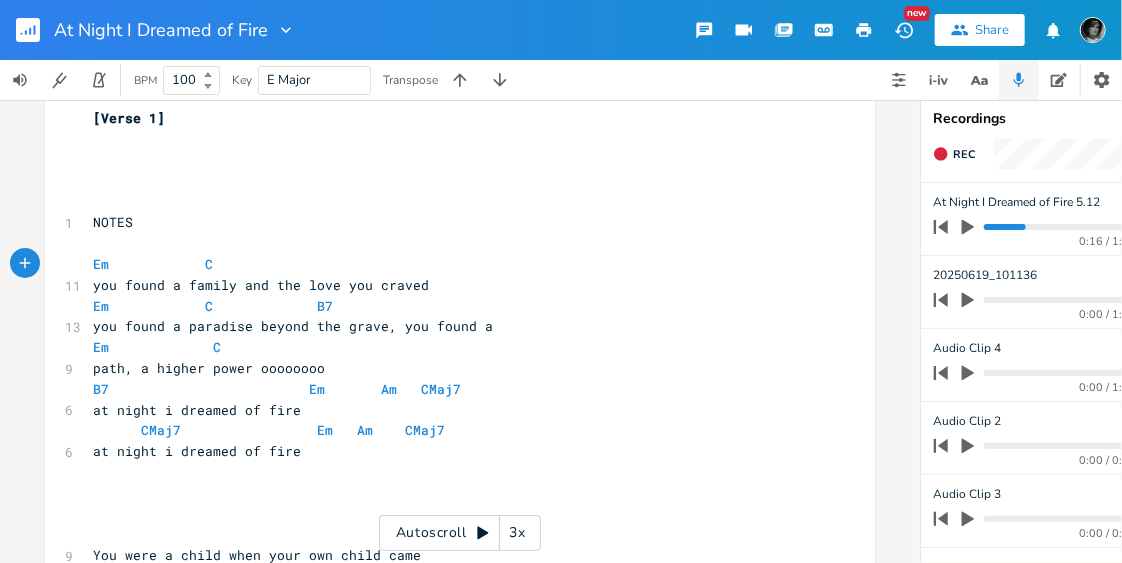scroll, scrollTop: 0, scrollLeft: 8, axis: horizontal 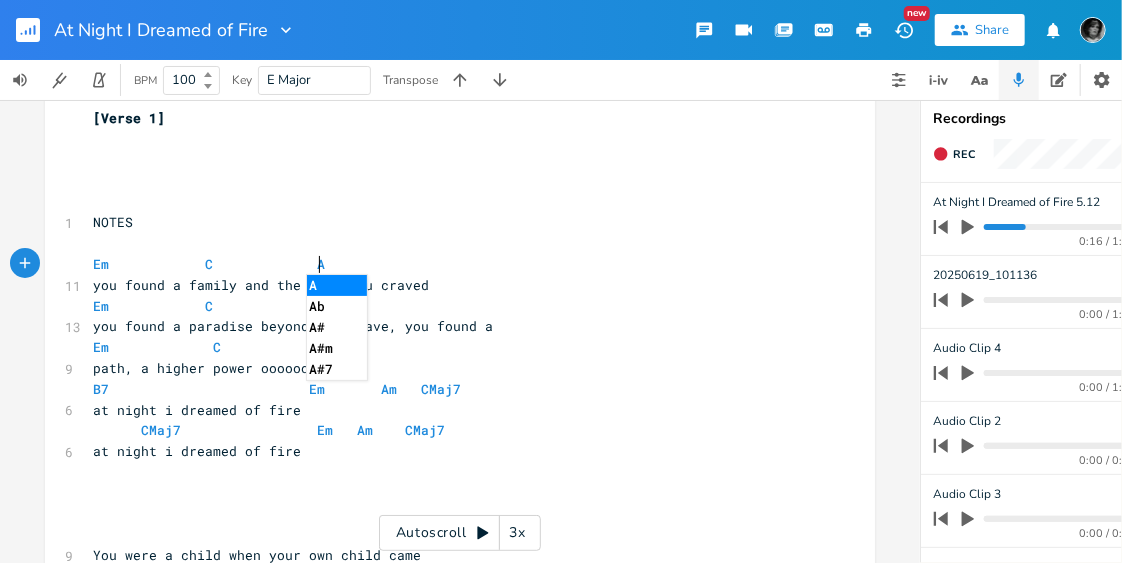 type on "AM" 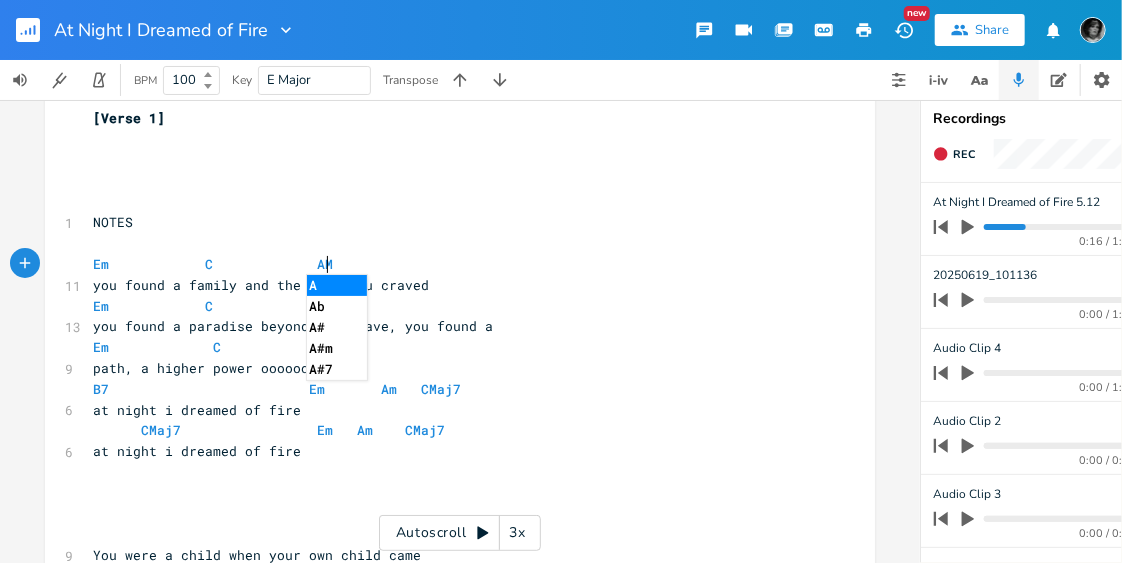 scroll, scrollTop: 0, scrollLeft: 19, axis: horizontal 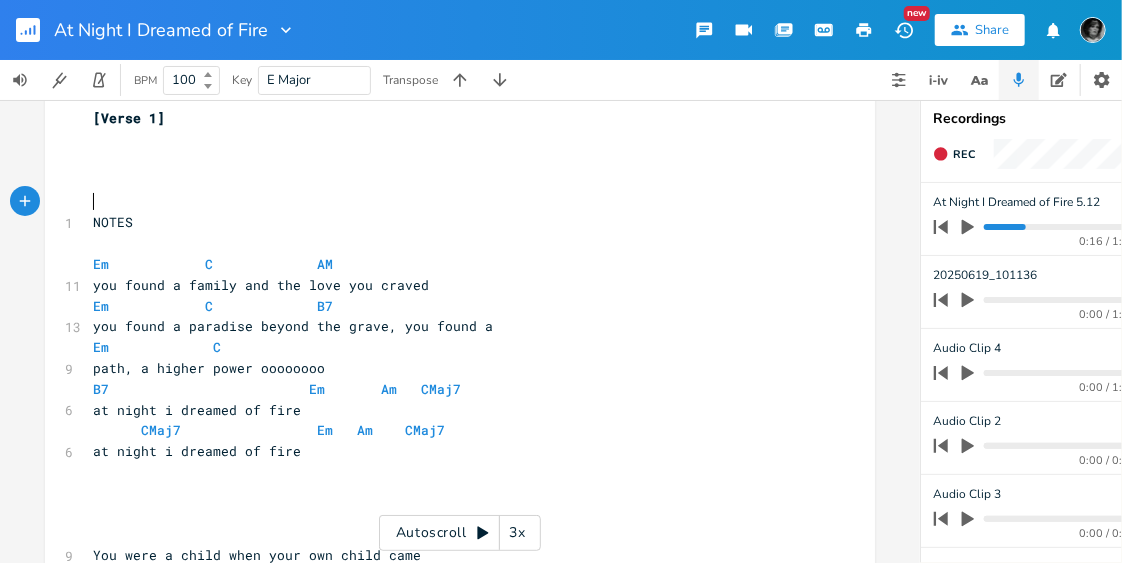 click on "xxxxxxxxxx   6 At Night I Dreamed of Fire 3 no capo ​ [Verse 1] ​ ​ ​ ​ 1 NOTES ​ Em              C               AM 11 you found a family and the love you craved Em              C               B7 13 you found a paradise beyond the grave, you found a Em               C 9 path, a higher power oooooooo B7                           Em         Am     CMaj7                        6      at night i dreamed of fire        CMaj7                   Em     Am      CMaj7 6      at night i dreamed of fire ​ ​ ​ ​ 9 You were a child when your own child came 9 in a town that didnt know your name 10 lost in a world you were never made for 11 waiting for someone to be your savior ​ 10 they called you sister and they took you in 11 In a stained glass cage you thought you found a friend ​ ​ ​ ​ ​ ​ ​ 16 ...searching for a single friend, a life where you finally fit in 18 18 11 searching for someone to be your savior" at bounding box center [475, 1044] 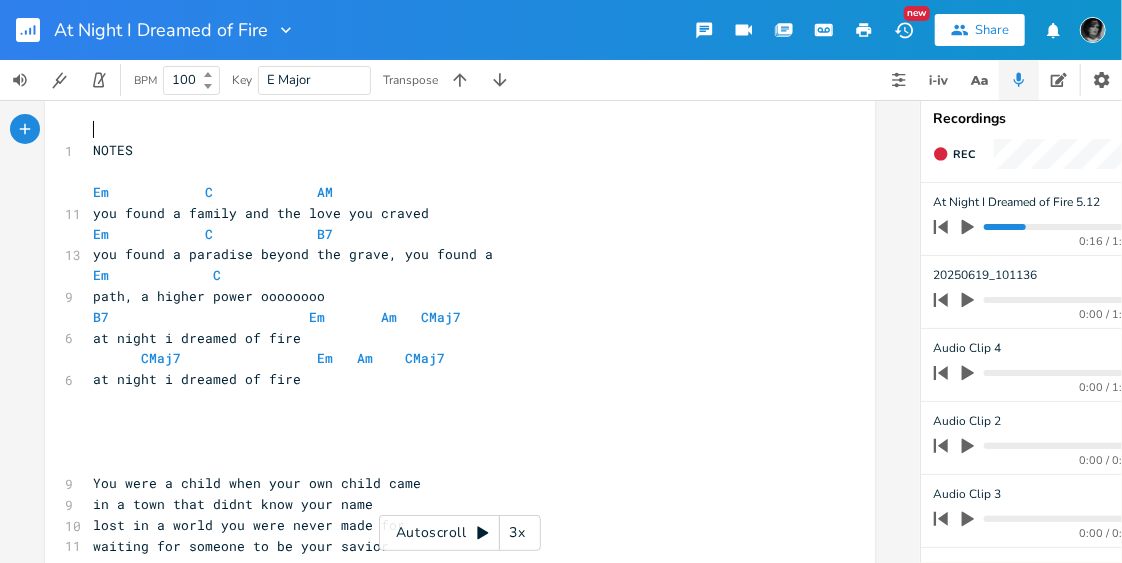scroll, scrollTop: 187, scrollLeft: 0, axis: vertical 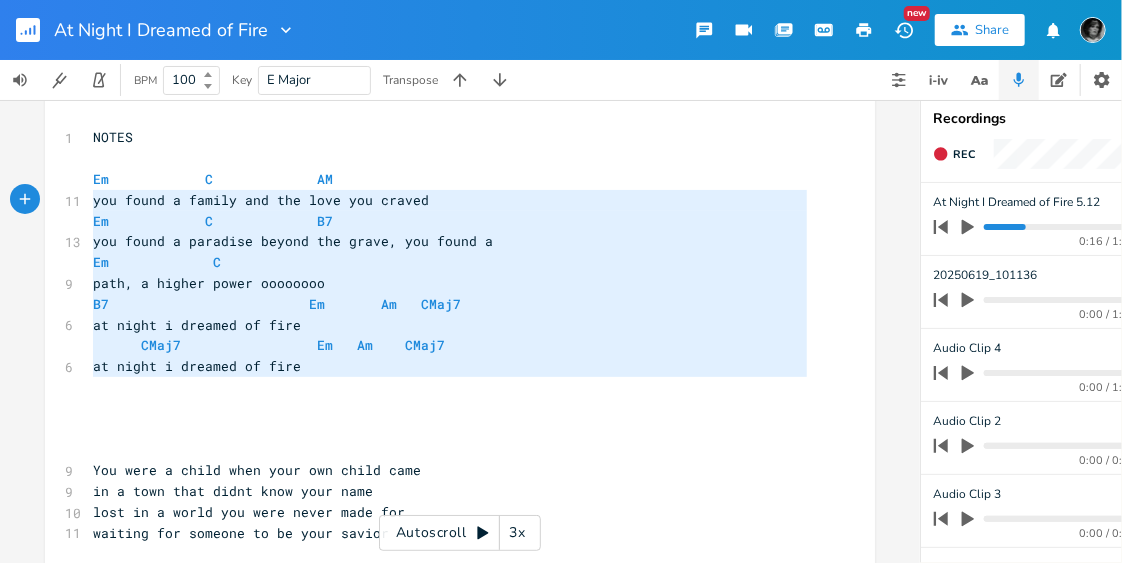 type on "Em            C             AM
you found a family and the love you craved
Em            C             B7
you found a paradise beyond the grave, you found a
Em             C
path, a higher power oooooooo
B7                         Em       Am   CMaj7
at night i dreamed of fire
CMaj7                 Em   Am    CMaj7
at night i dreamed of fire" 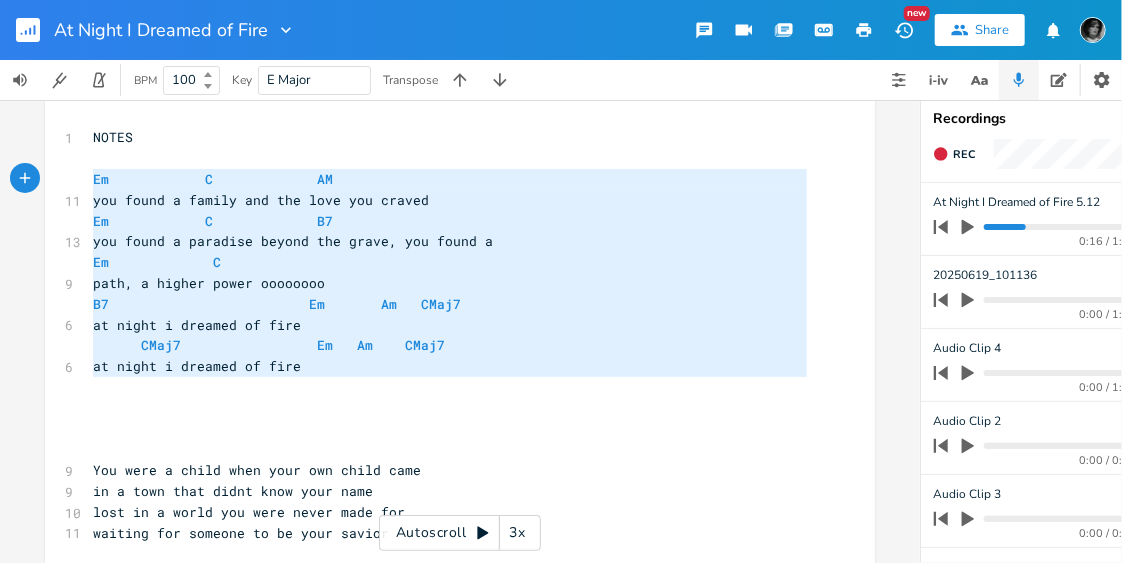 drag, startPoint x: 358, startPoint y: 377, endPoint x: 64, endPoint y: 170, distance: 359.56223 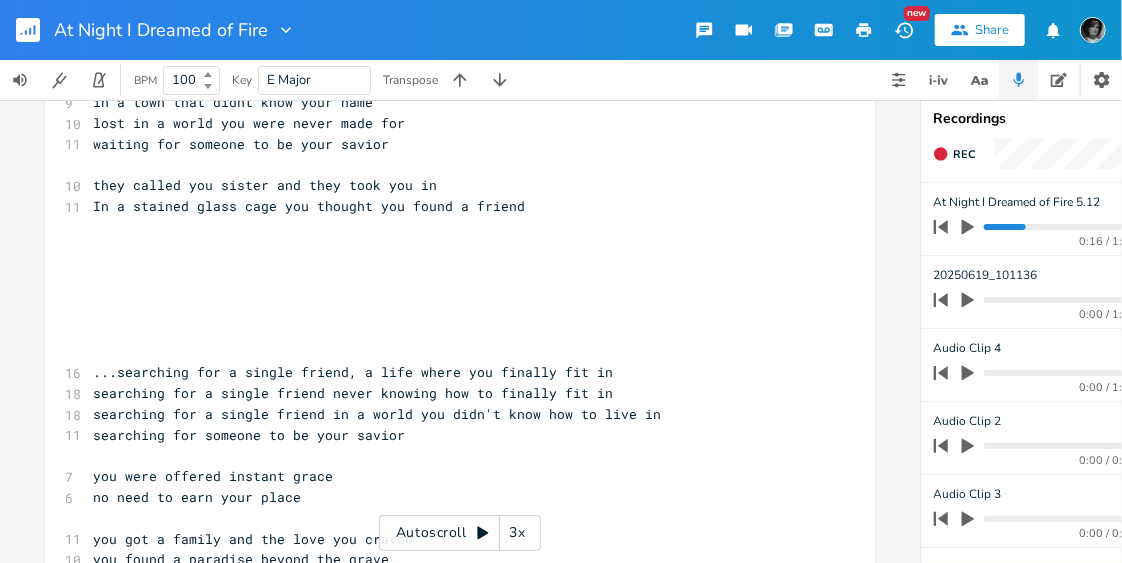 scroll, scrollTop: 620, scrollLeft: 0, axis: vertical 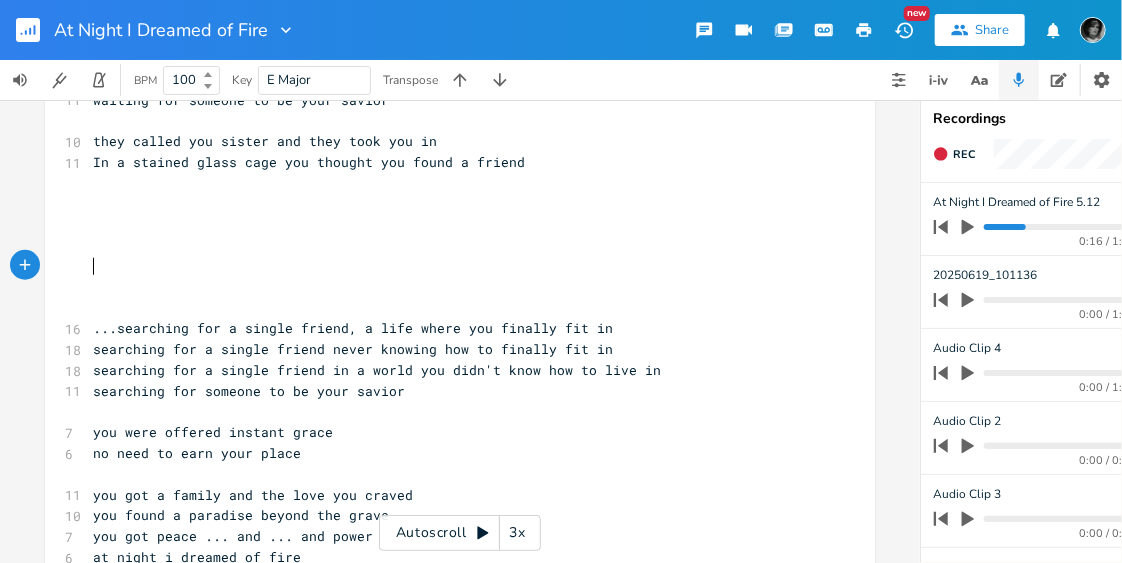 click on "​" at bounding box center (450, 266) 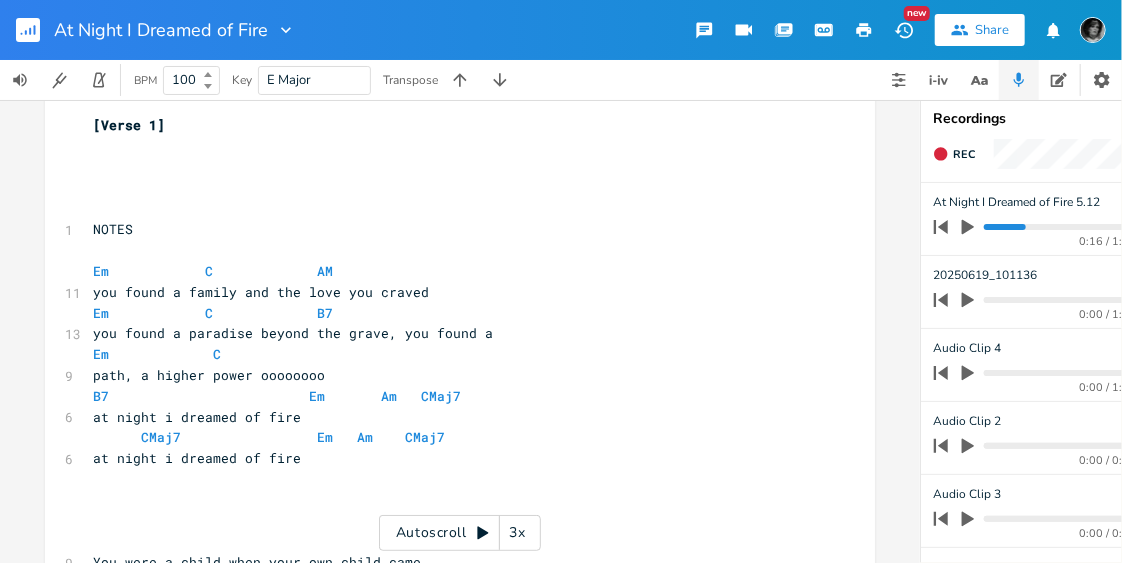 scroll, scrollTop: 98, scrollLeft: 0, axis: vertical 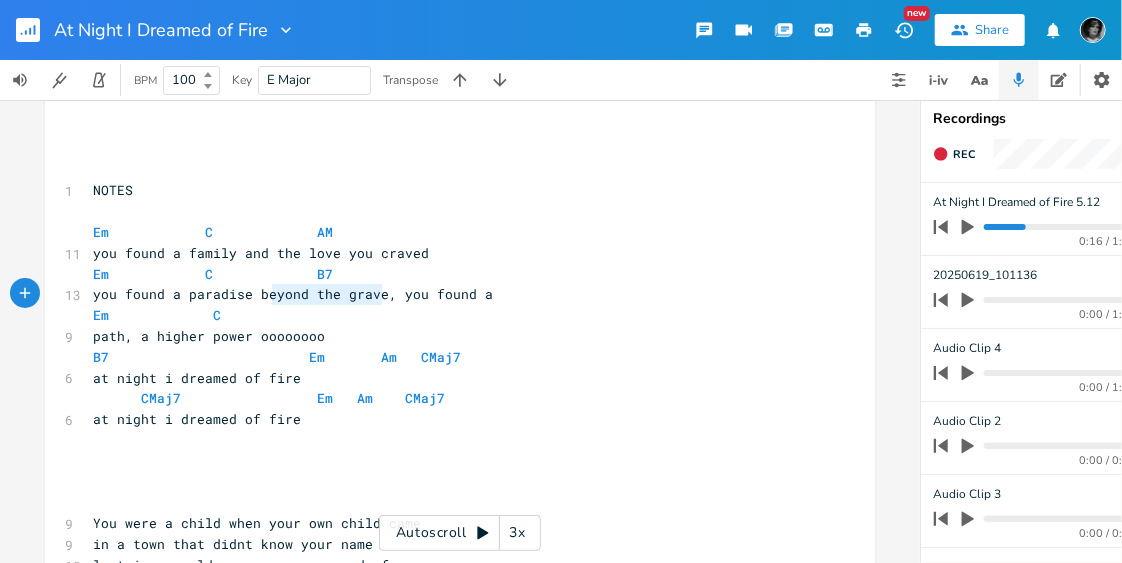 type on "beyond the grave" 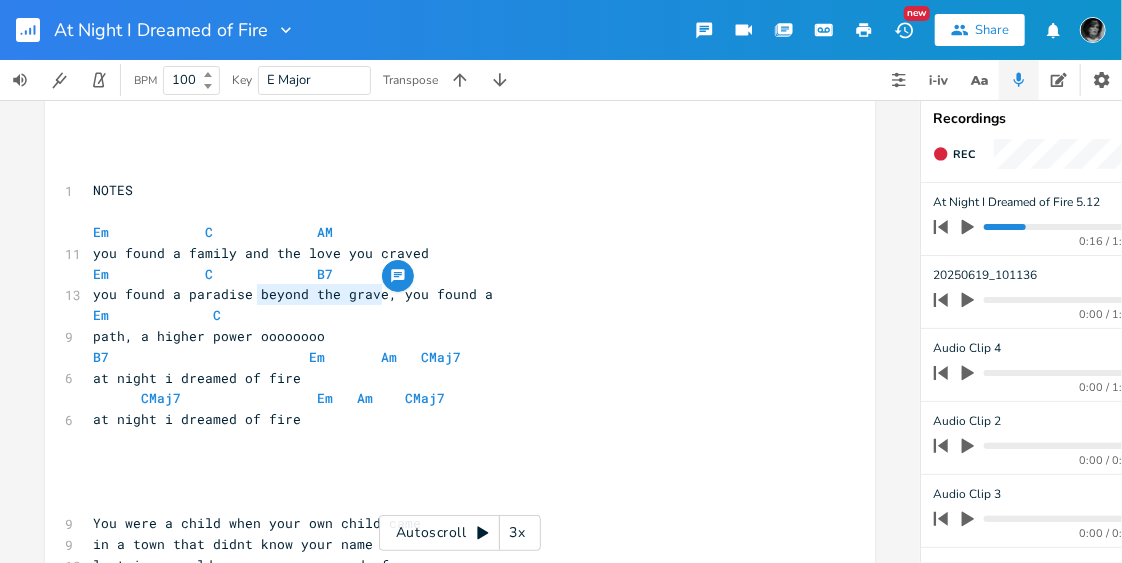 type 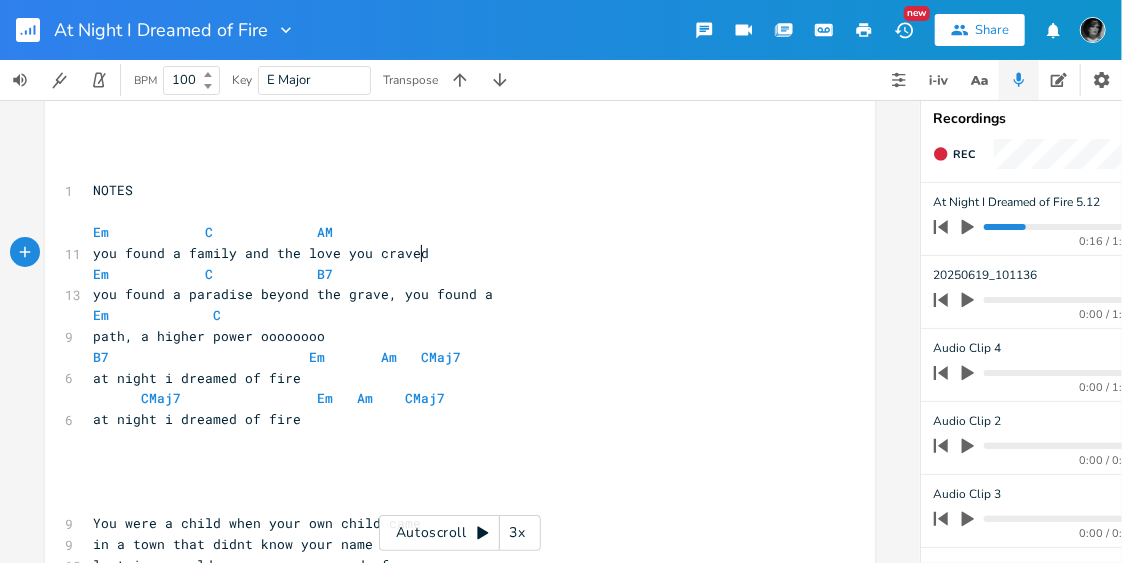 click on "you found a family and the love you craved" at bounding box center [450, 253] 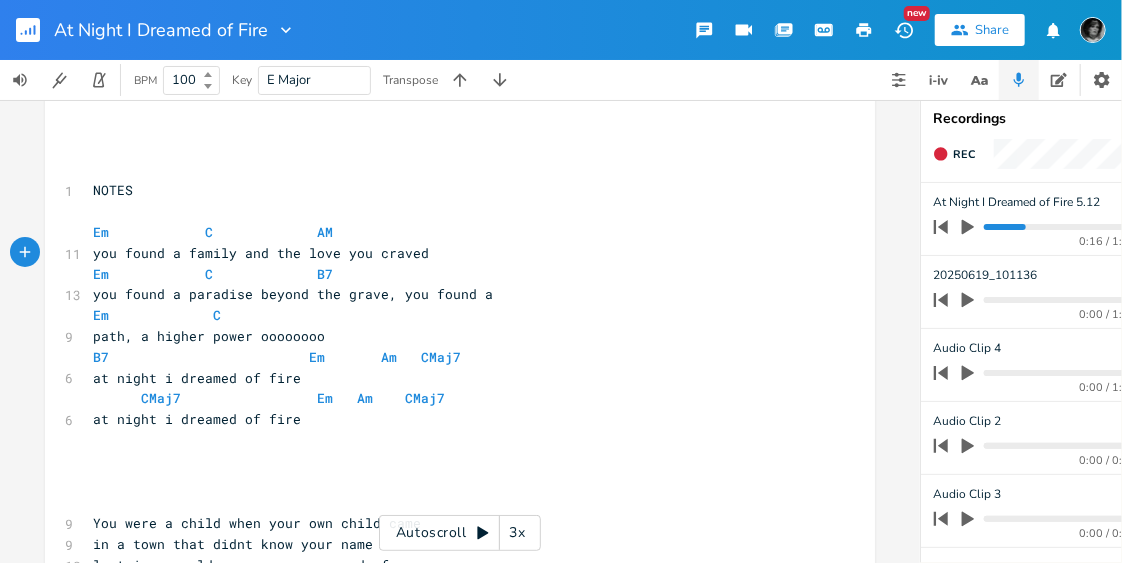 scroll, scrollTop: 0, scrollLeft: 198, axis: horizontal 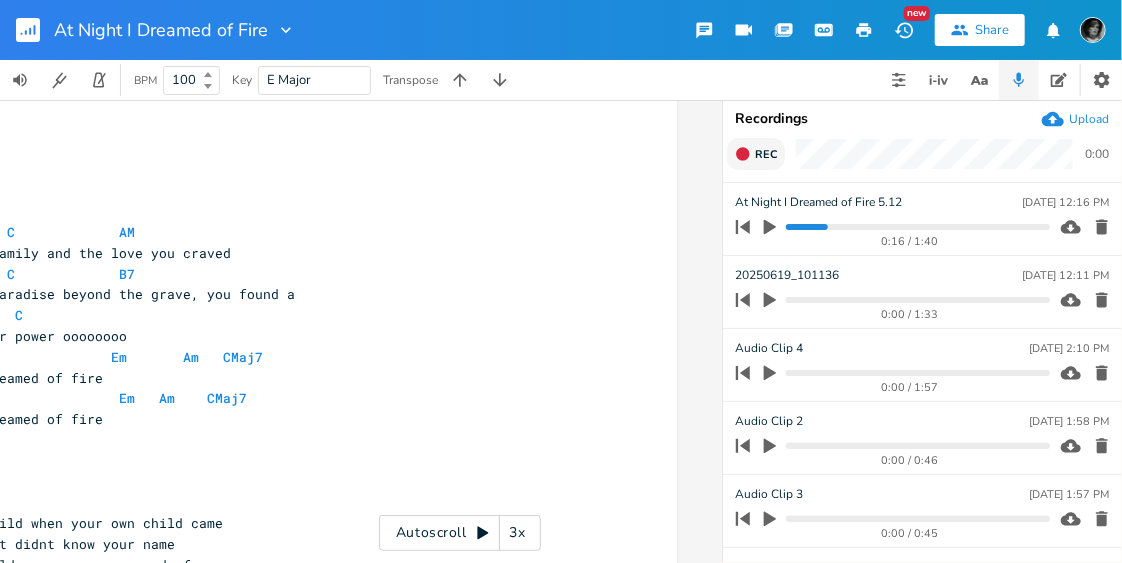 click 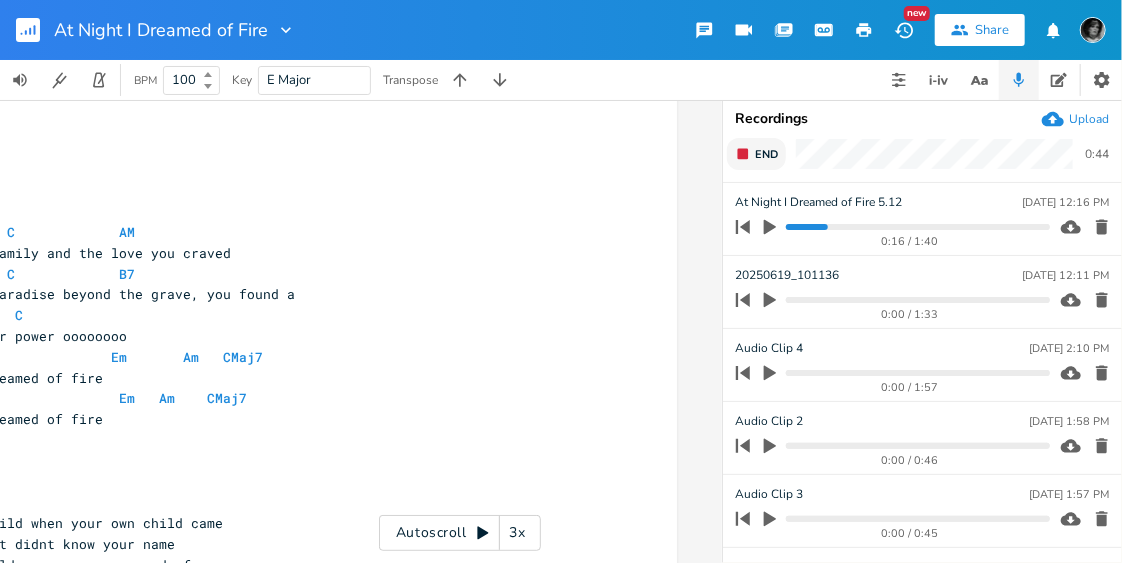 click on "End" at bounding box center (766, 154) 